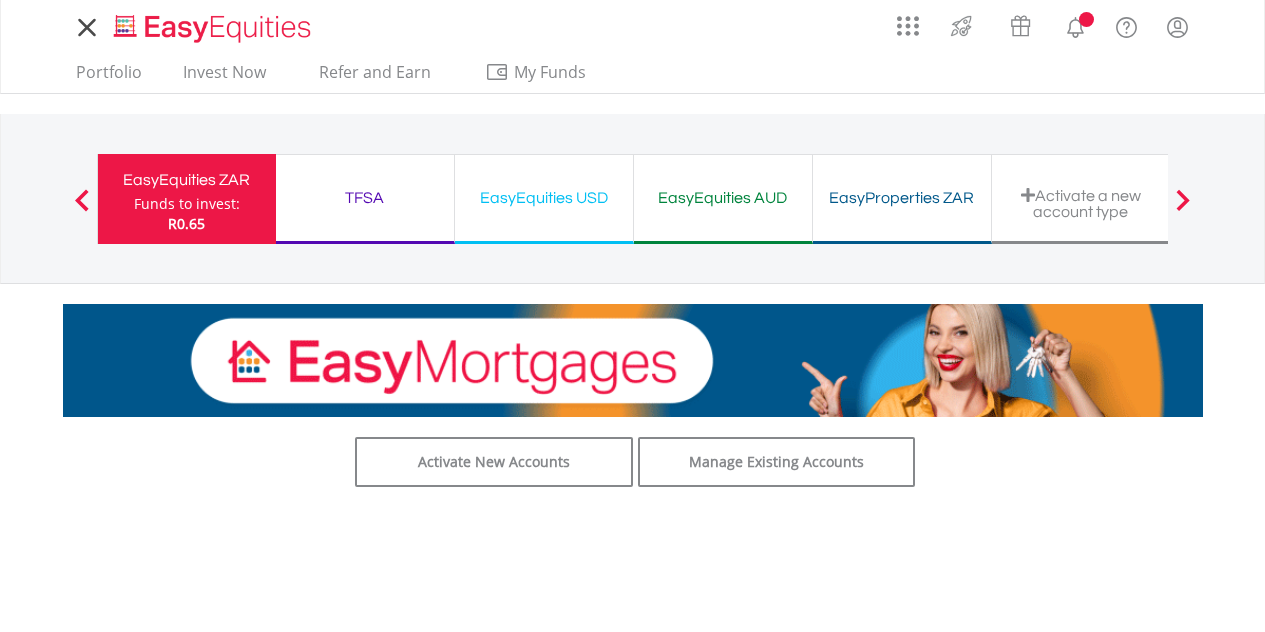 scroll, scrollTop: 0, scrollLeft: 0, axis: both 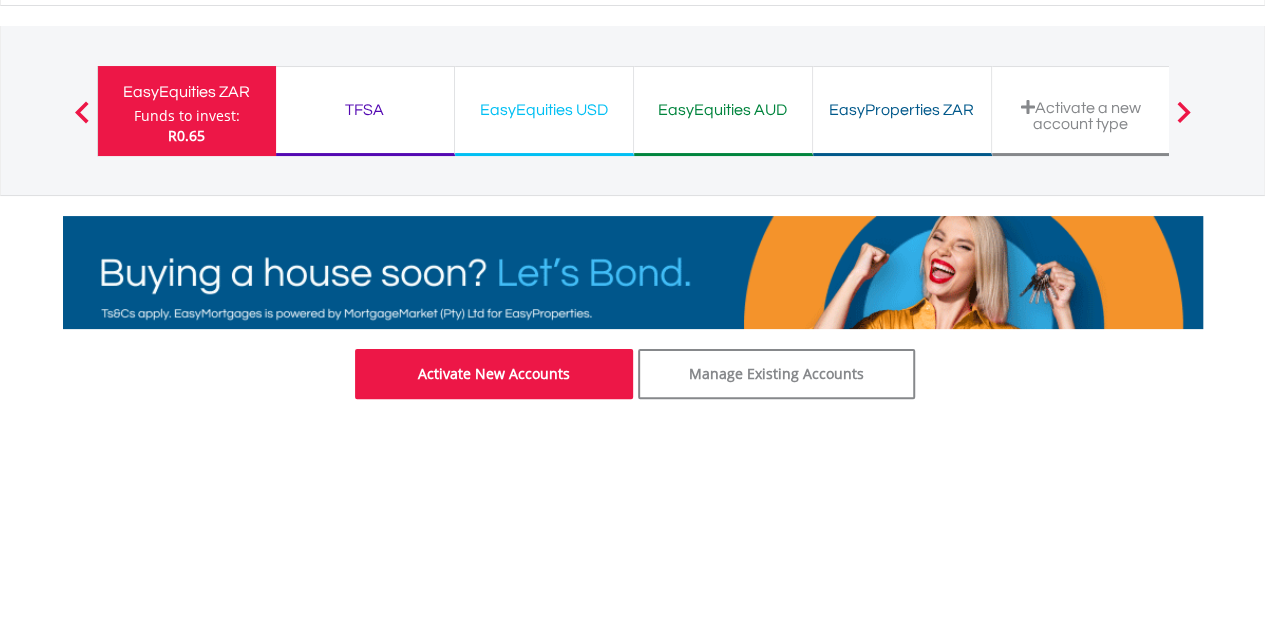 click on "Activate New Accounts" at bounding box center [494, 374] 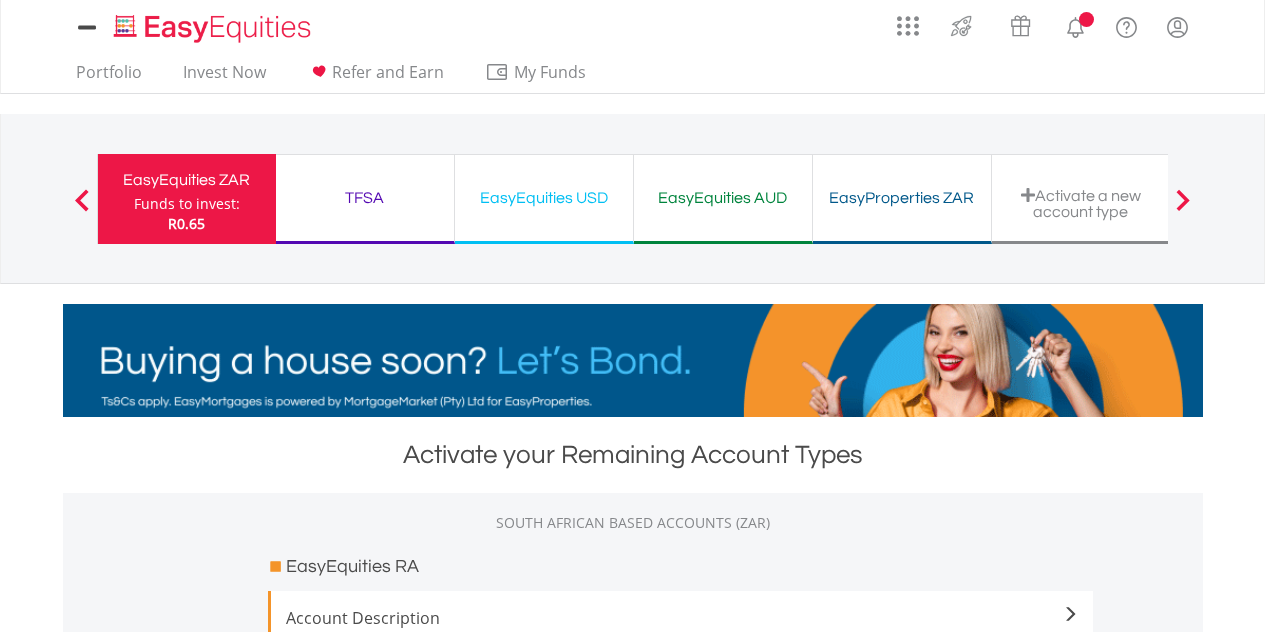 scroll, scrollTop: 0, scrollLeft: 0, axis: both 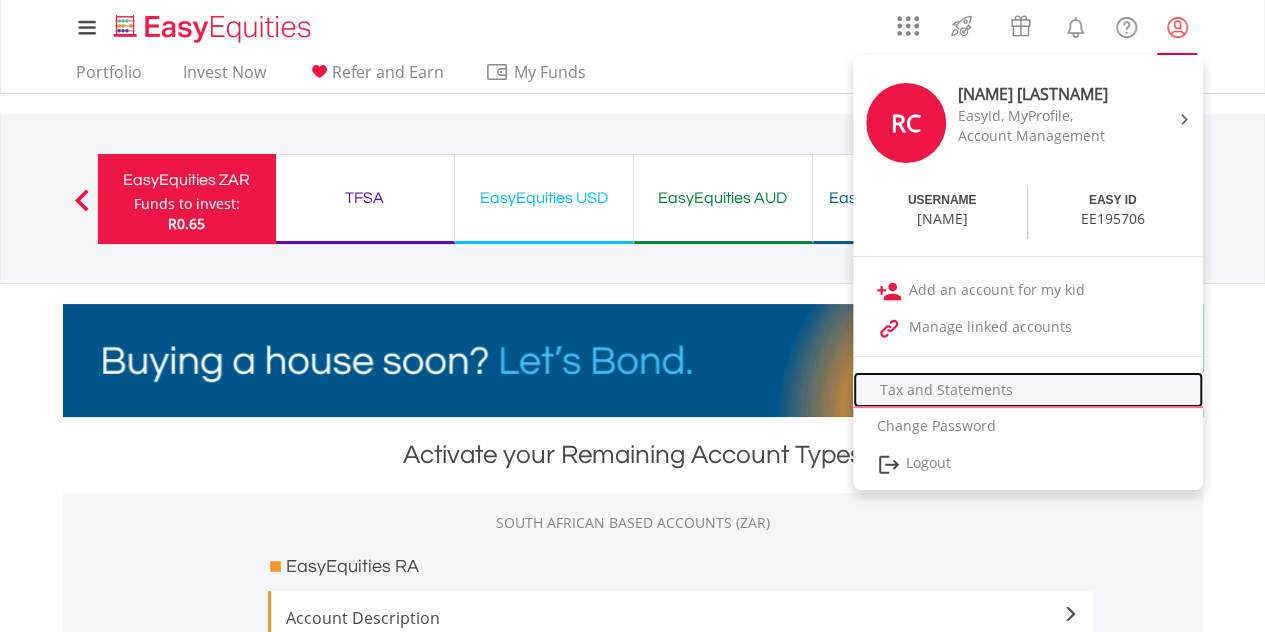 click on "Tax and Statements" at bounding box center (1028, 390) 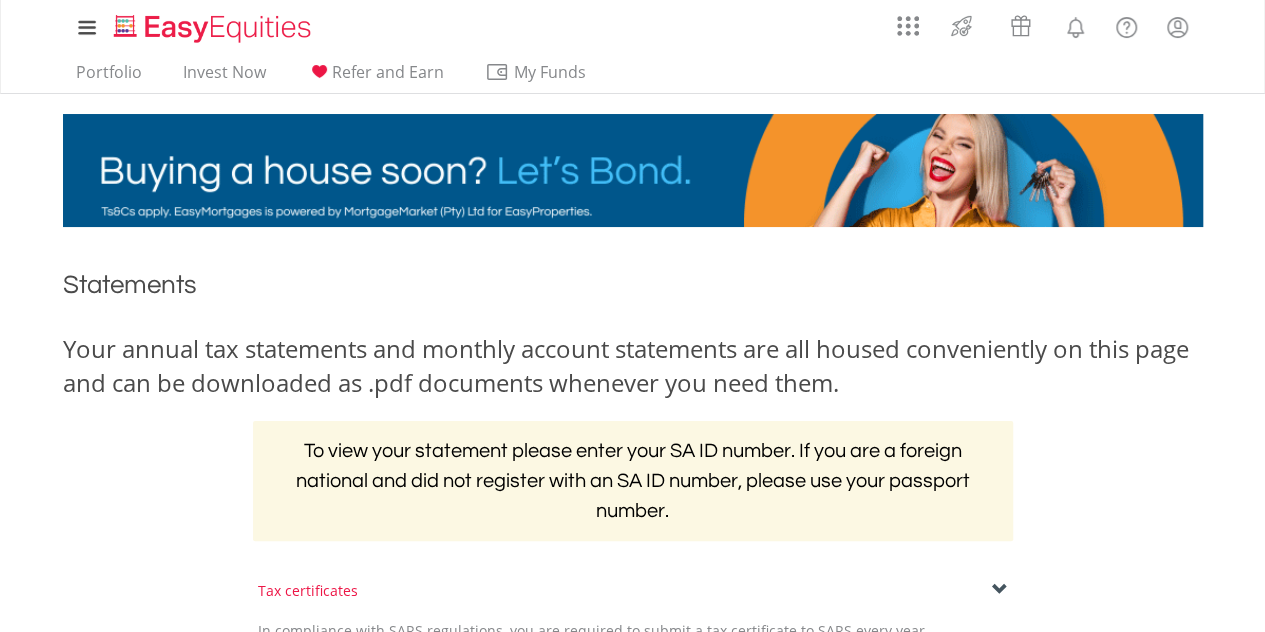 scroll, scrollTop: 33, scrollLeft: 0, axis: vertical 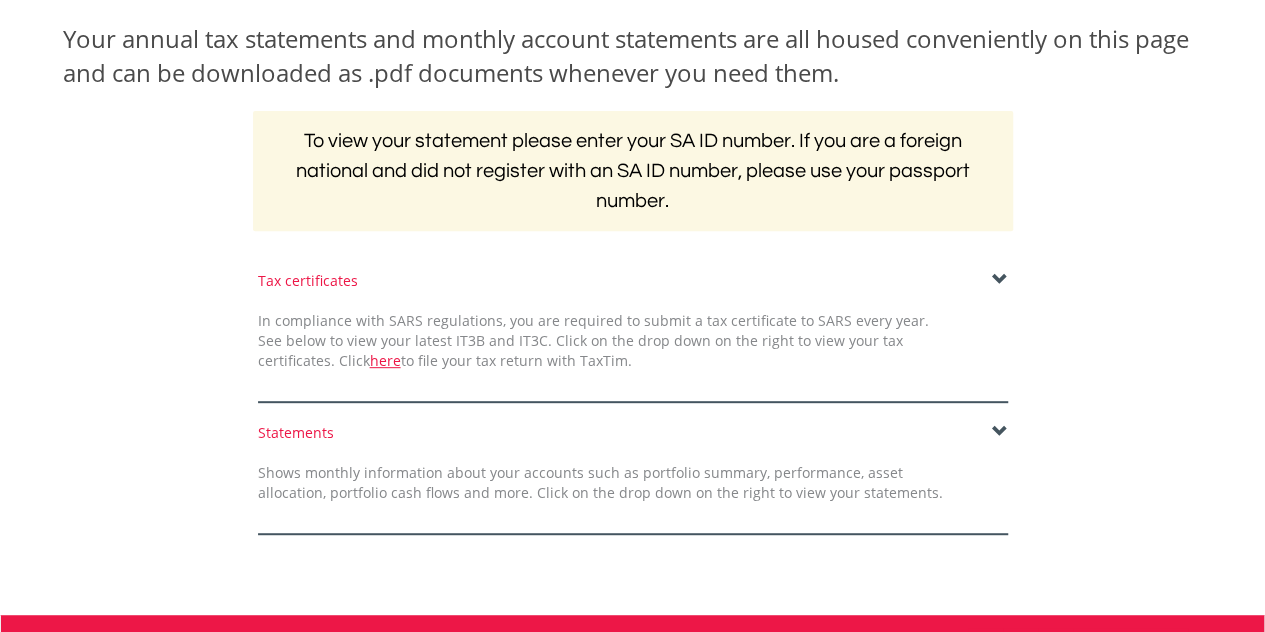 click at bounding box center [1000, 432] 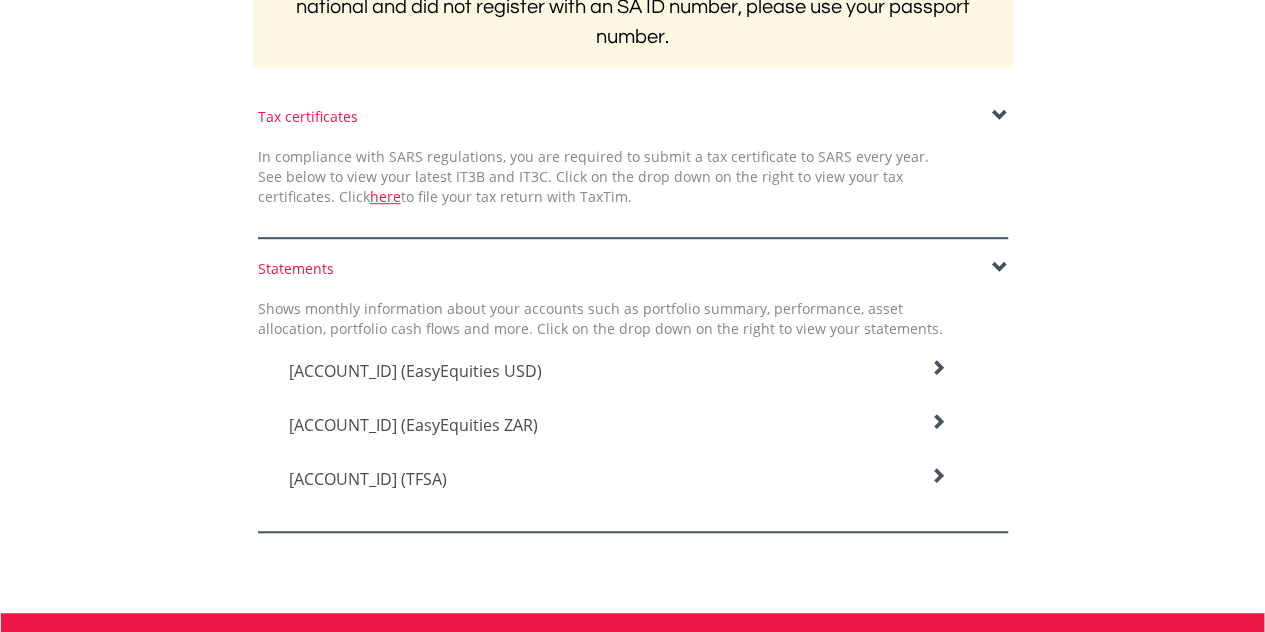 scroll, scrollTop: 504, scrollLeft: 0, axis: vertical 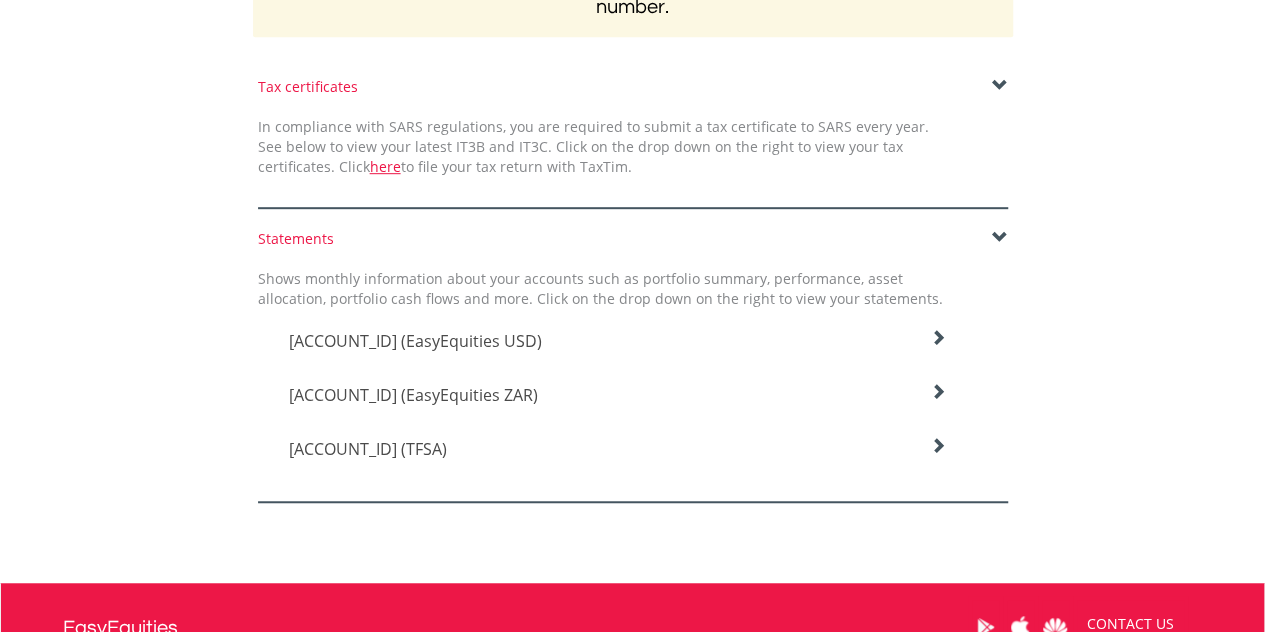 click at bounding box center [938, 338] 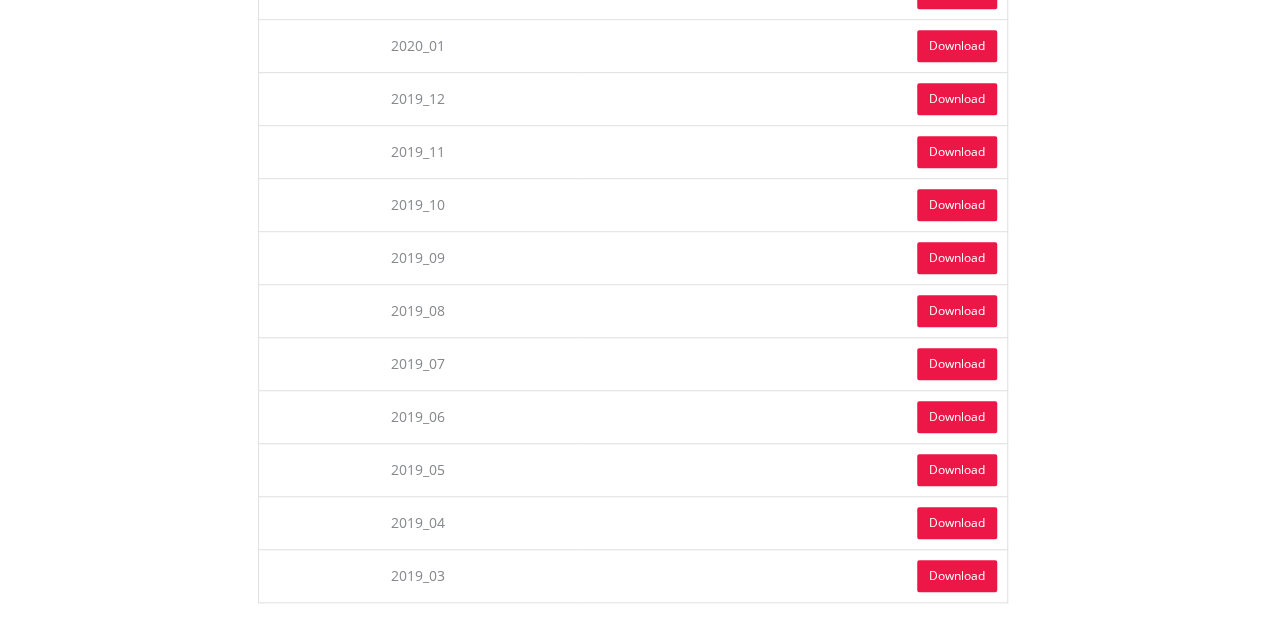 scroll, scrollTop: 4398, scrollLeft: 0, axis: vertical 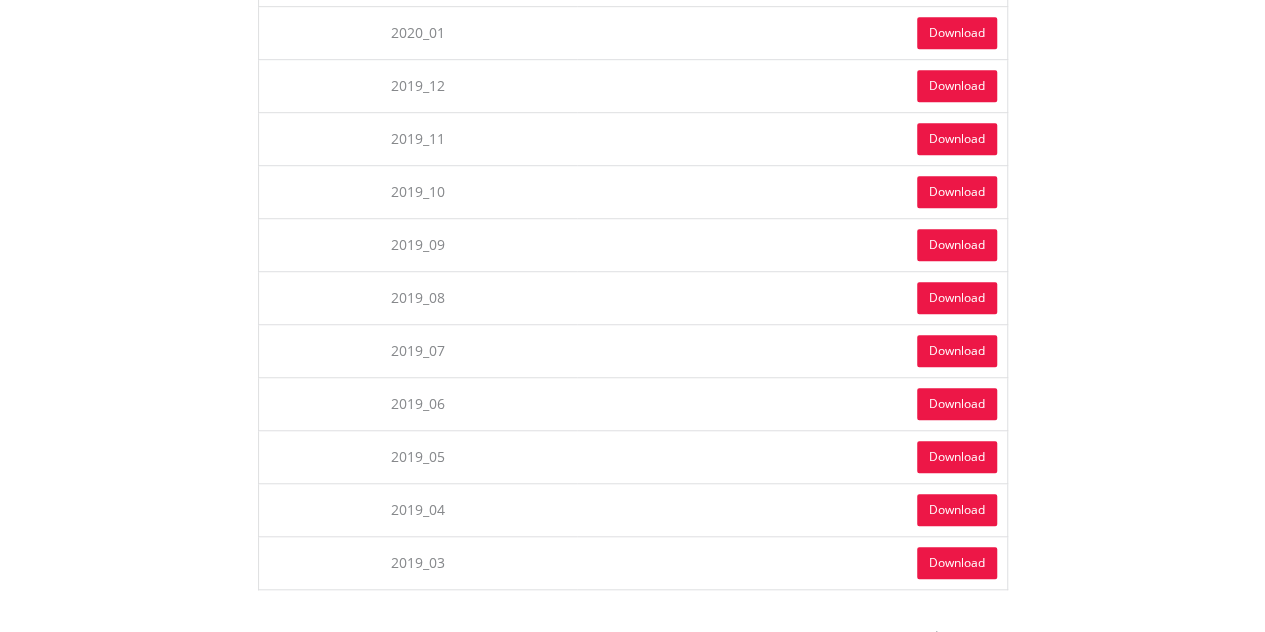 click on "Download" at bounding box center [957, 563] 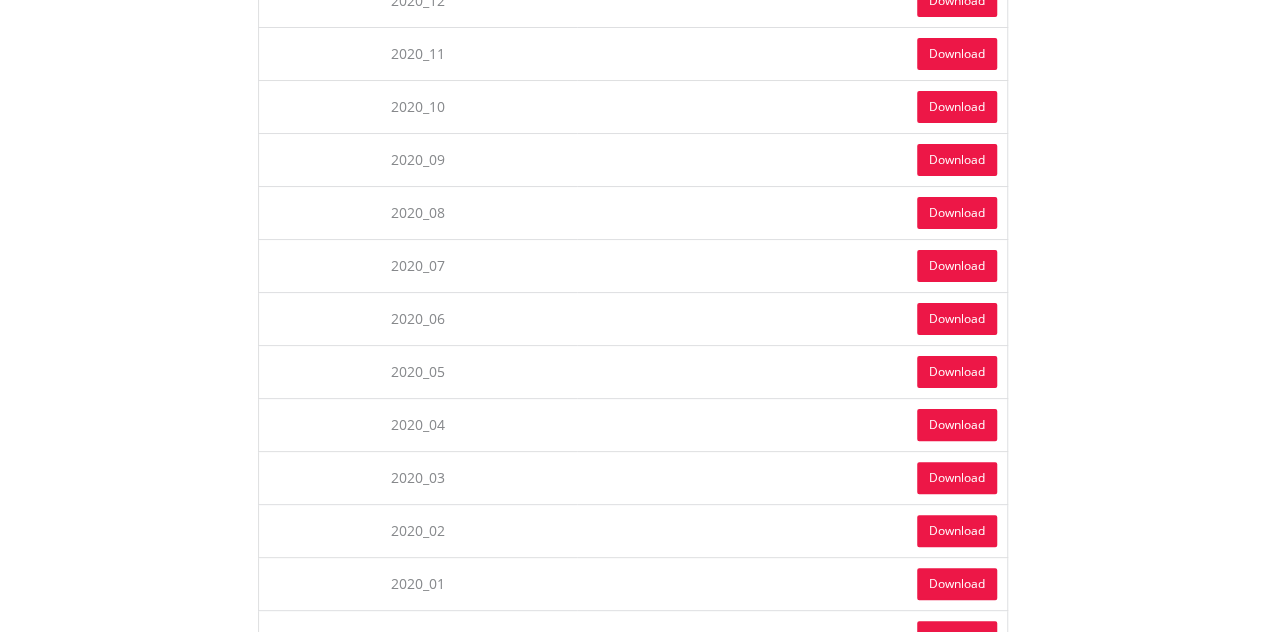 scroll, scrollTop: 3805, scrollLeft: 0, axis: vertical 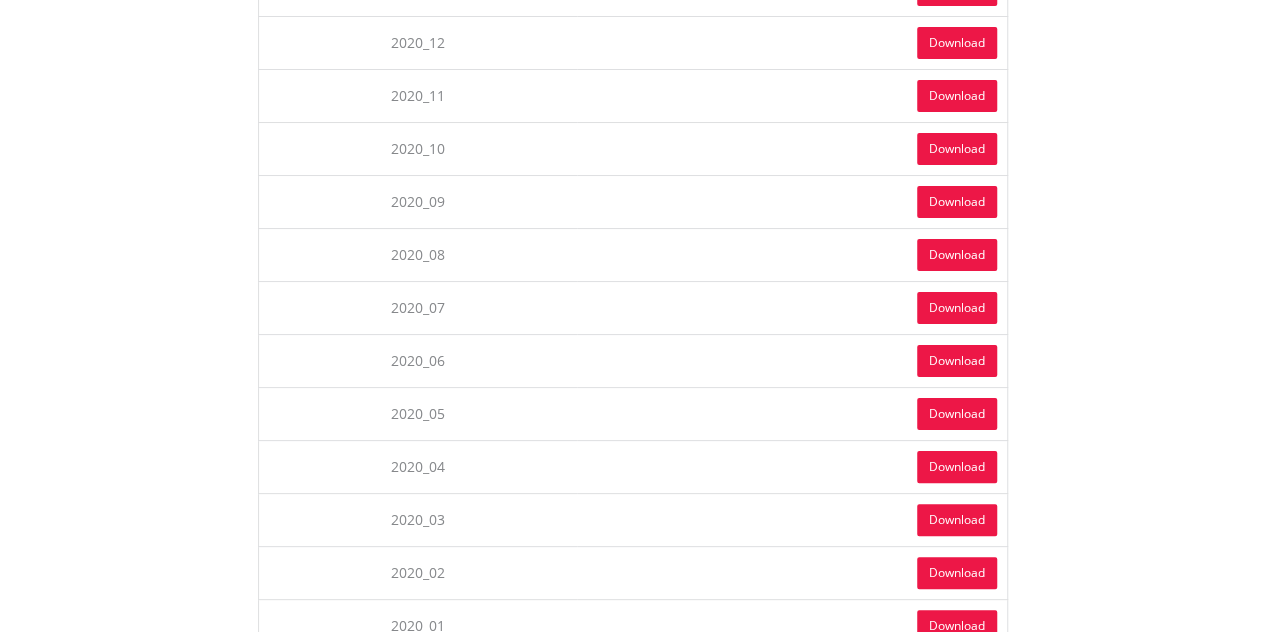click on "Download" at bounding box center [957, 626] 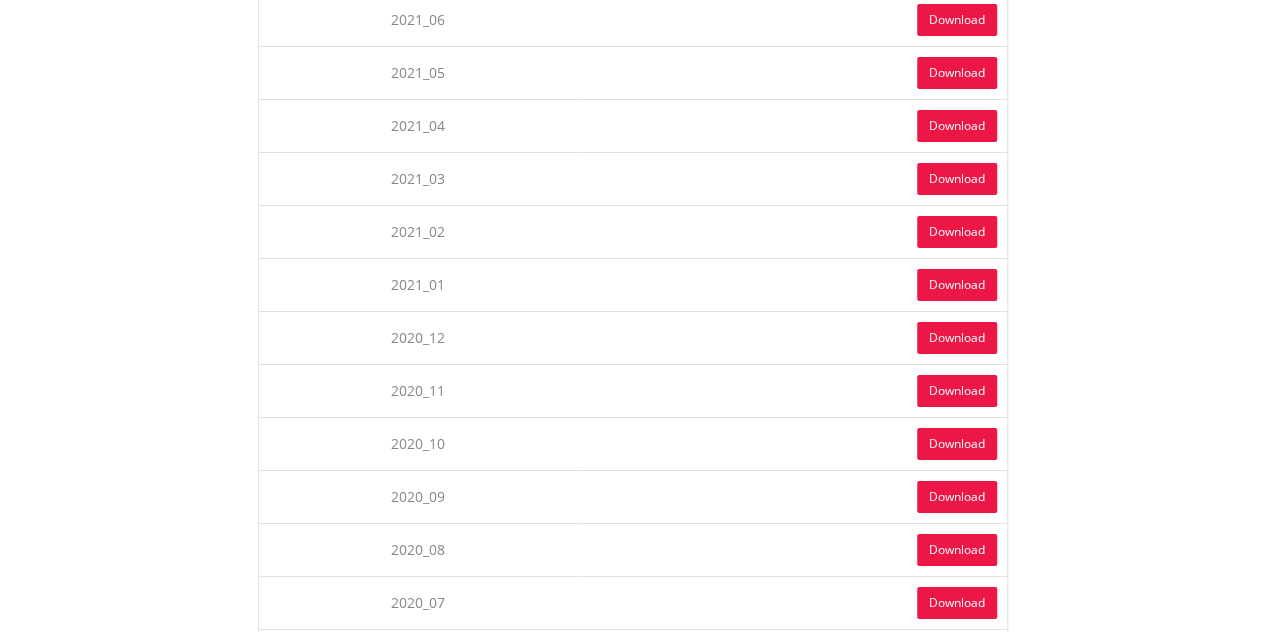 scroll, scrollTop: 3449, scrollLeft: 0, axis: vertical 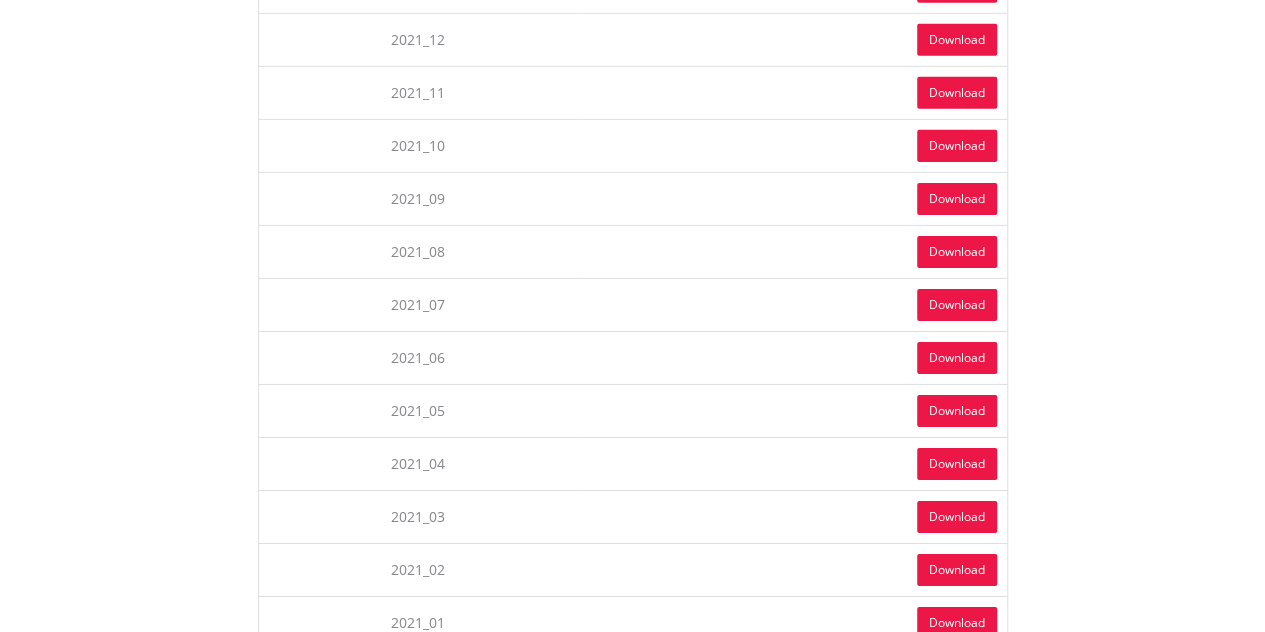 click on "Download" at bounding box center (957, 623) 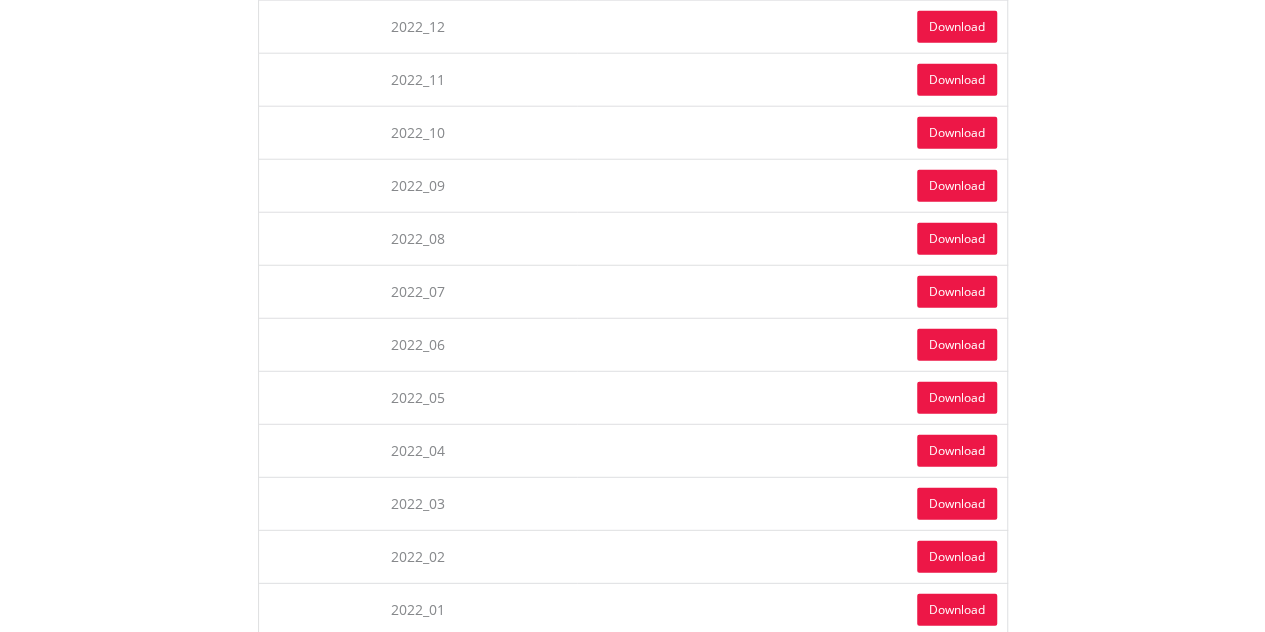 scroll, scrollTop: 2537, scrollLeft: 0, axis: vertical 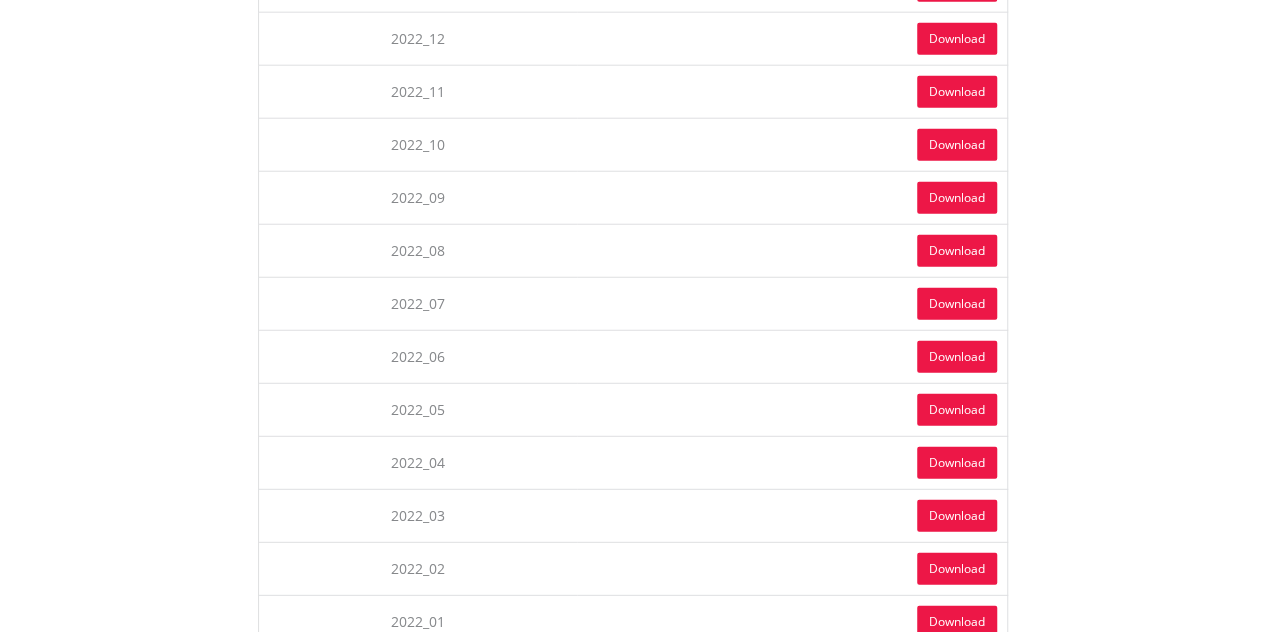 click on "Download" at bounding box center [957, 622] 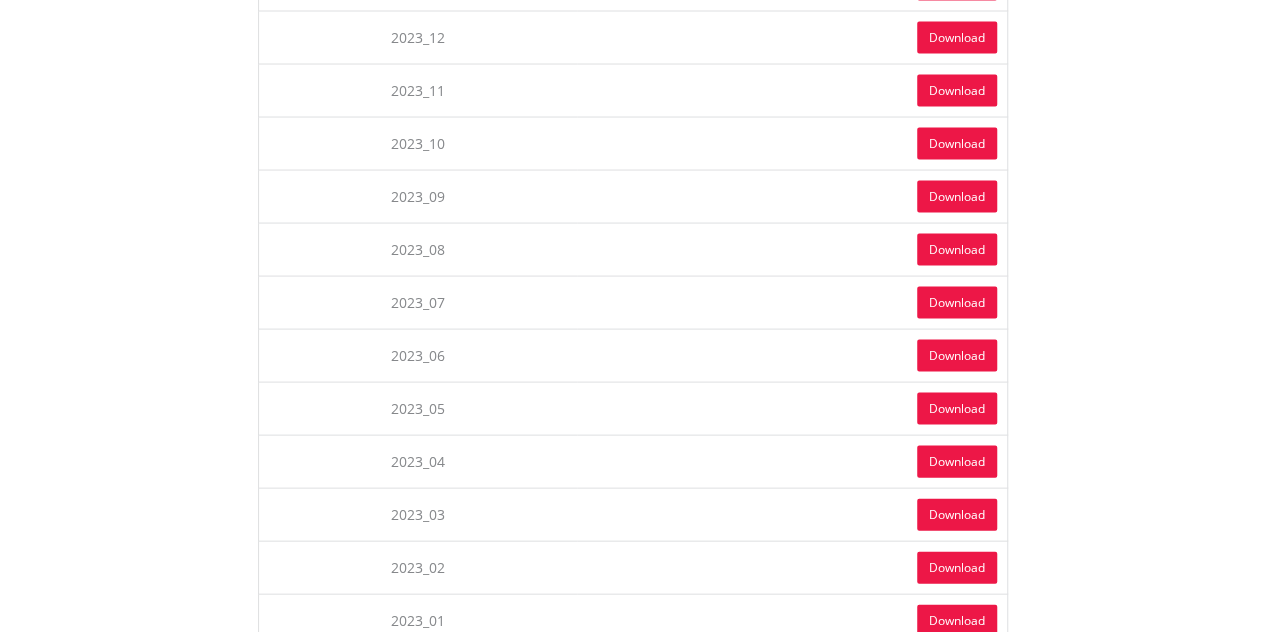 scroll, scrollTop: 1890, scrollLeft: 0, axis: vertical 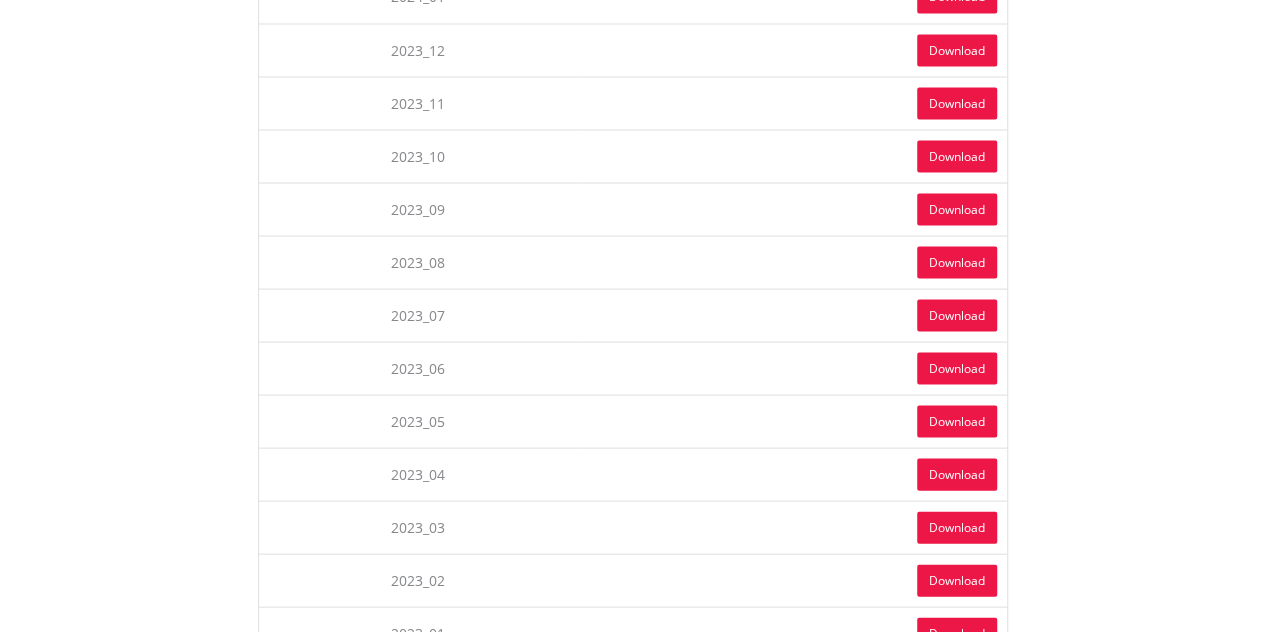 click on "Download" at bounding box center (957, 633) 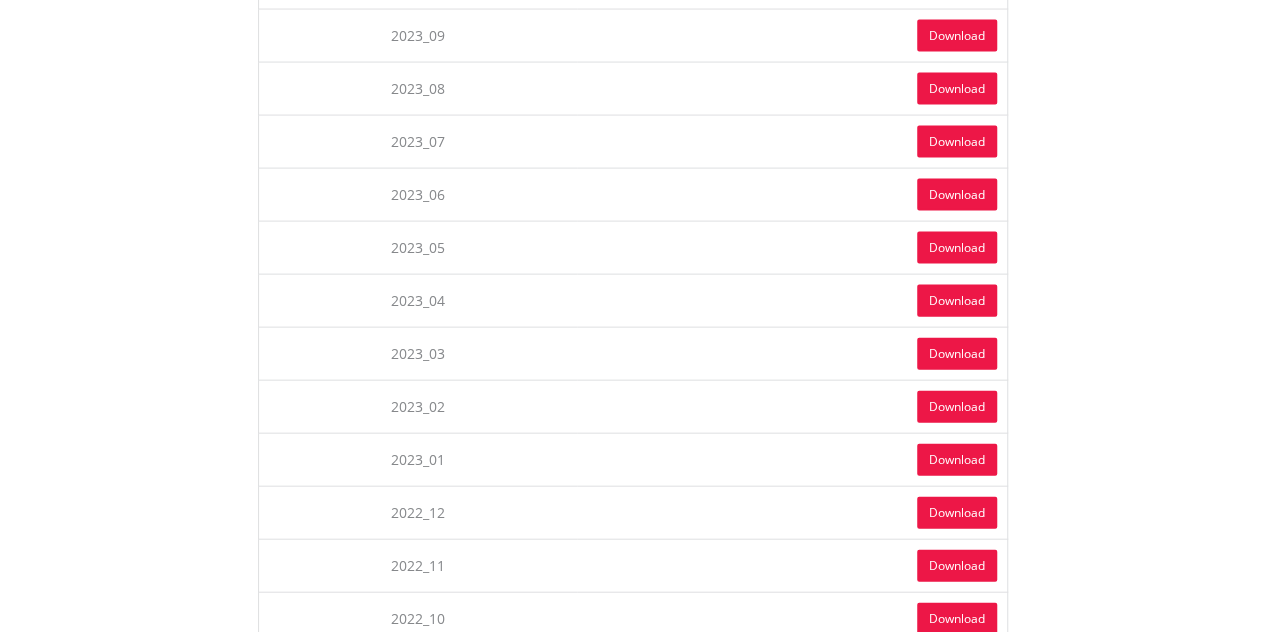 scroll, scrollTop: 2075, scrollLeft: 0, axis: vertical 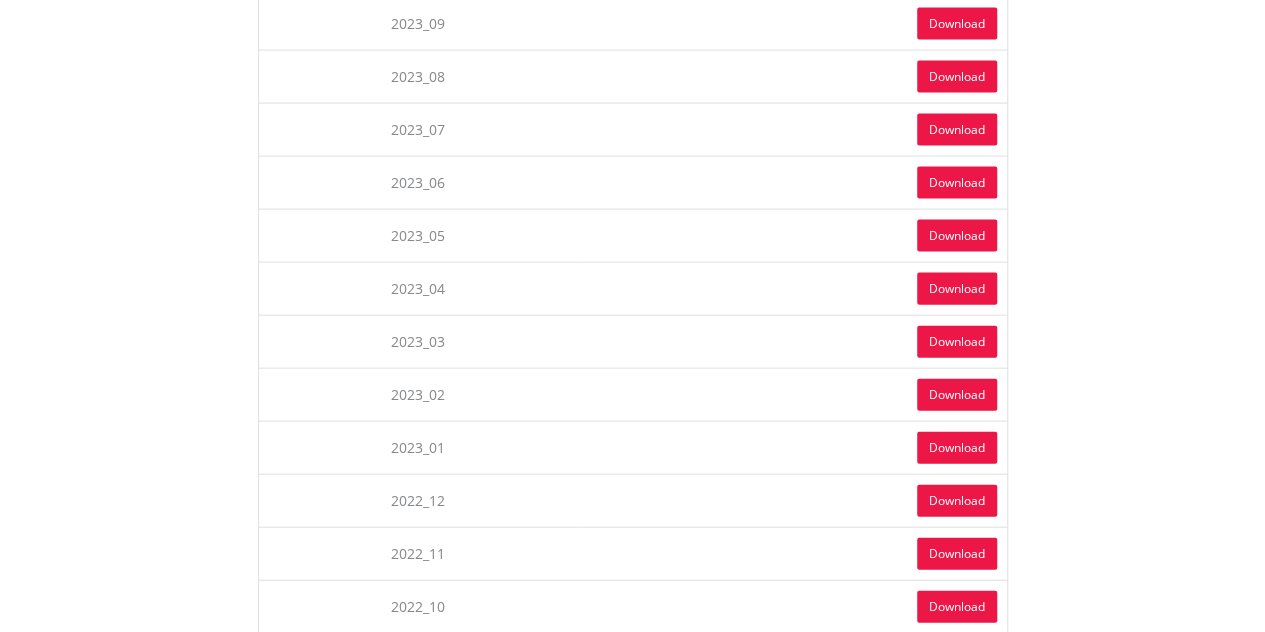 click on "Download" at bounding box center [957, 448] 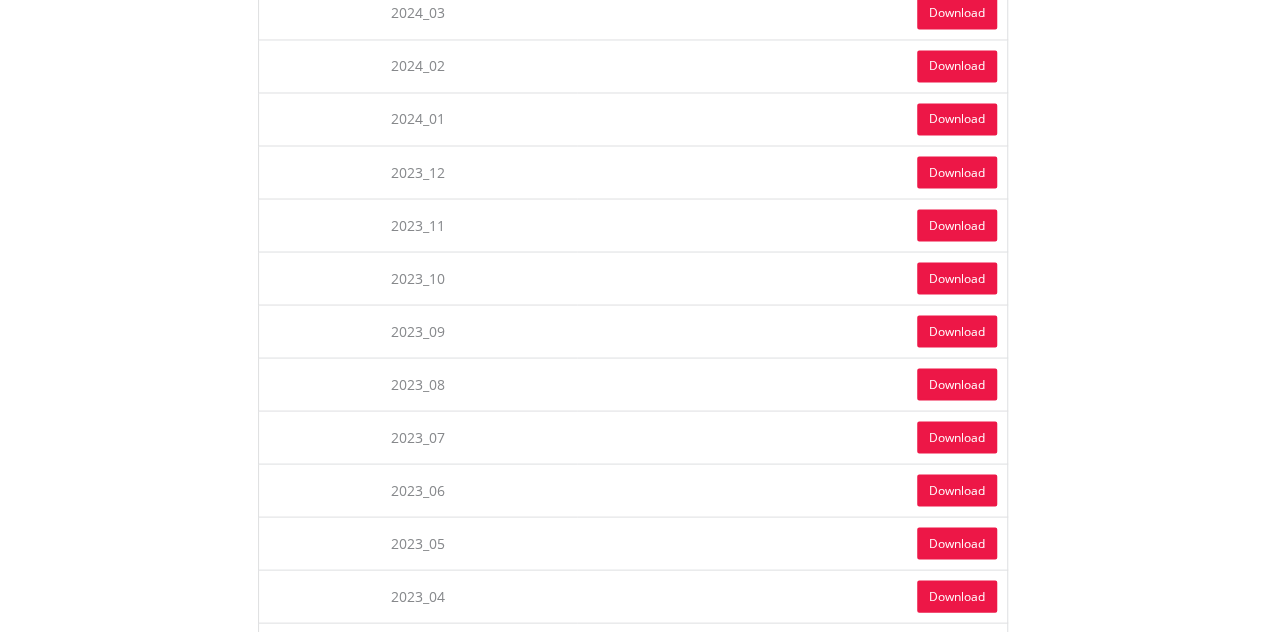 scroll, scrollTop: 1756, scrollLeft: 0, axis: vertical 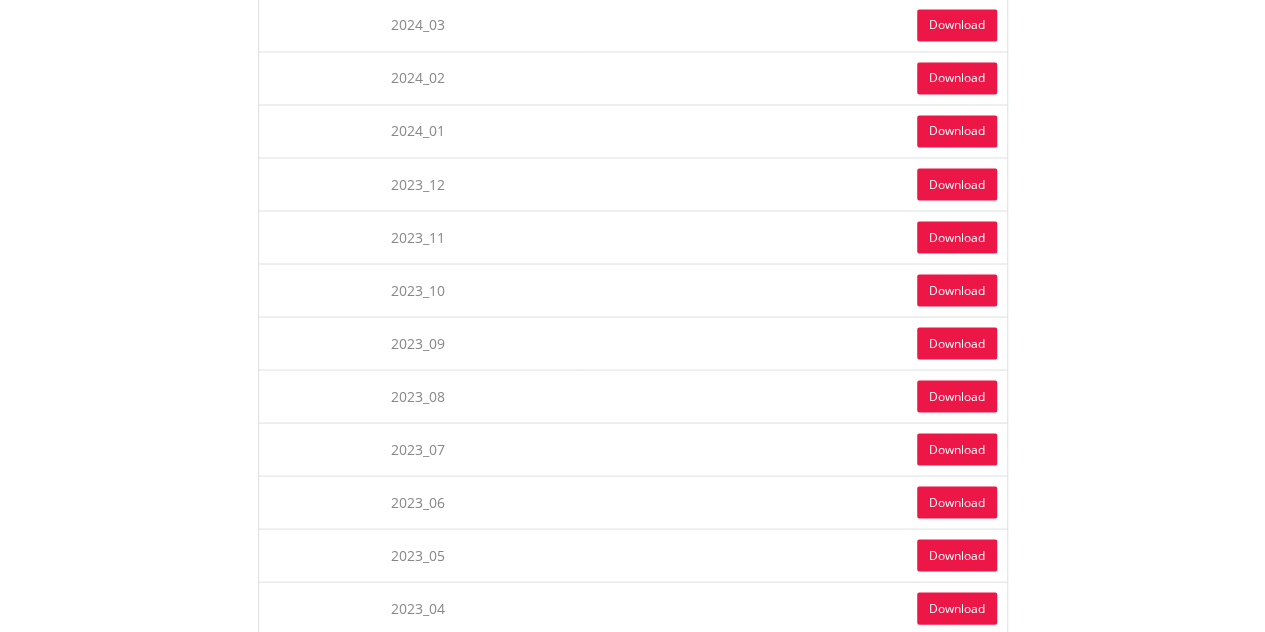 click on "2023_07" at bounding box center (417, 448) 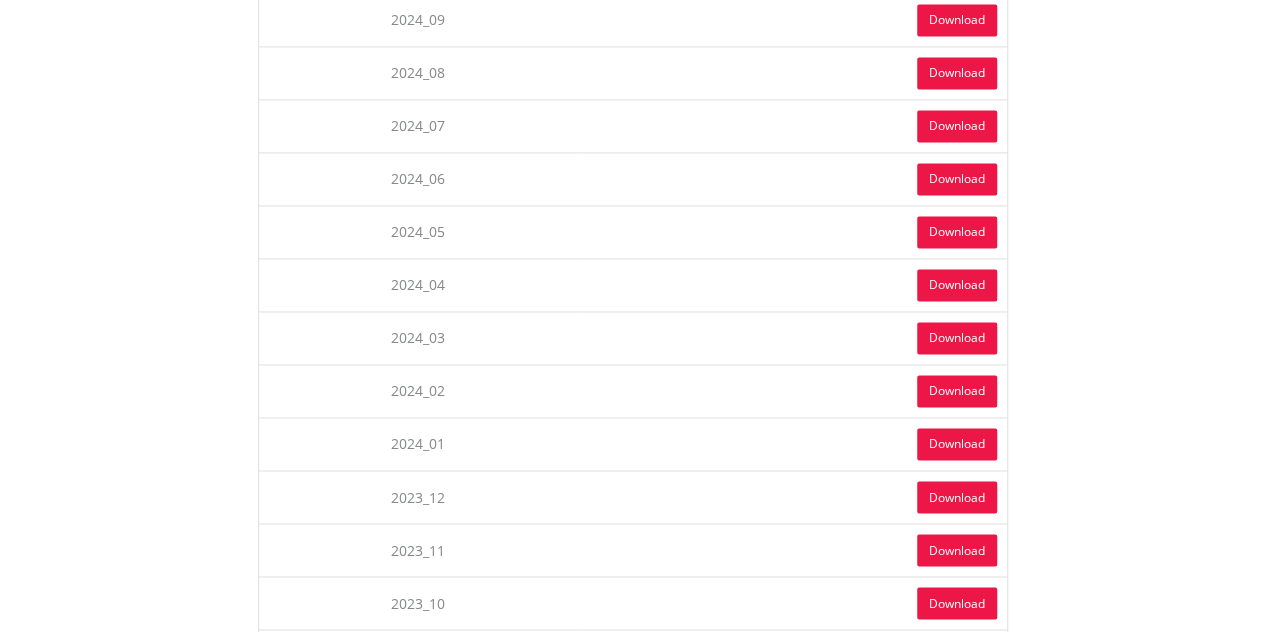 scroll, scrollTop: 1437, scrollLeft: 0, axis: vertical 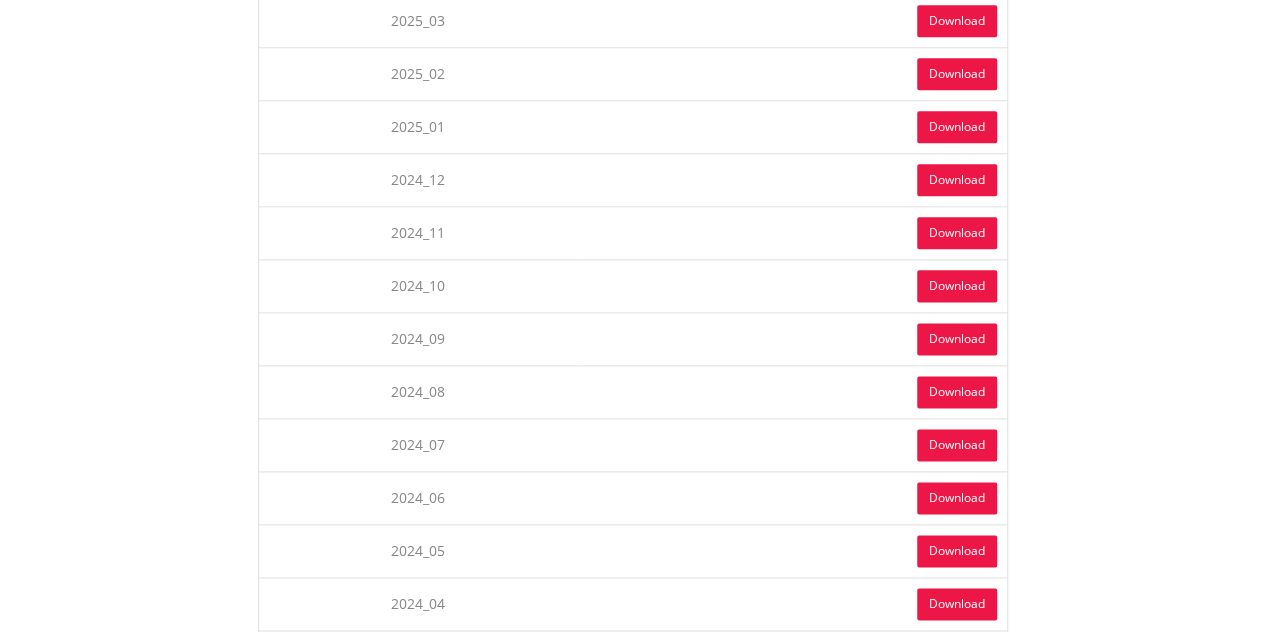 click on "Download" at bounding box center [957, 604] 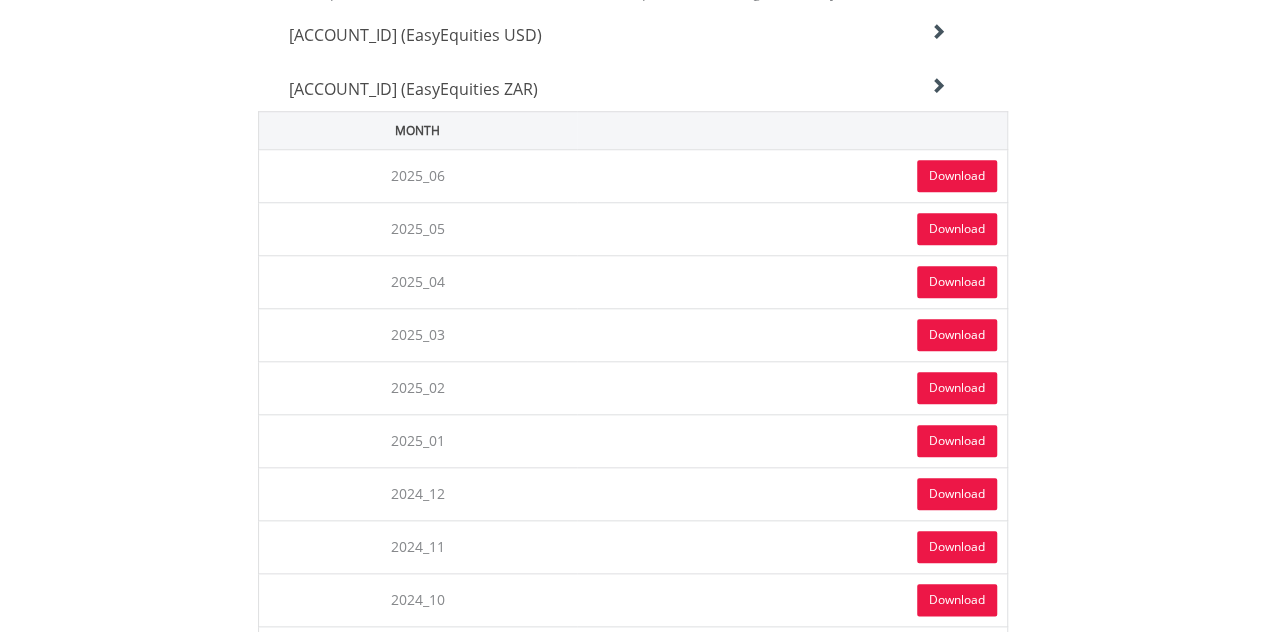 scroll, scrollTop: 823, scrollLeft: 0, axis: vertical 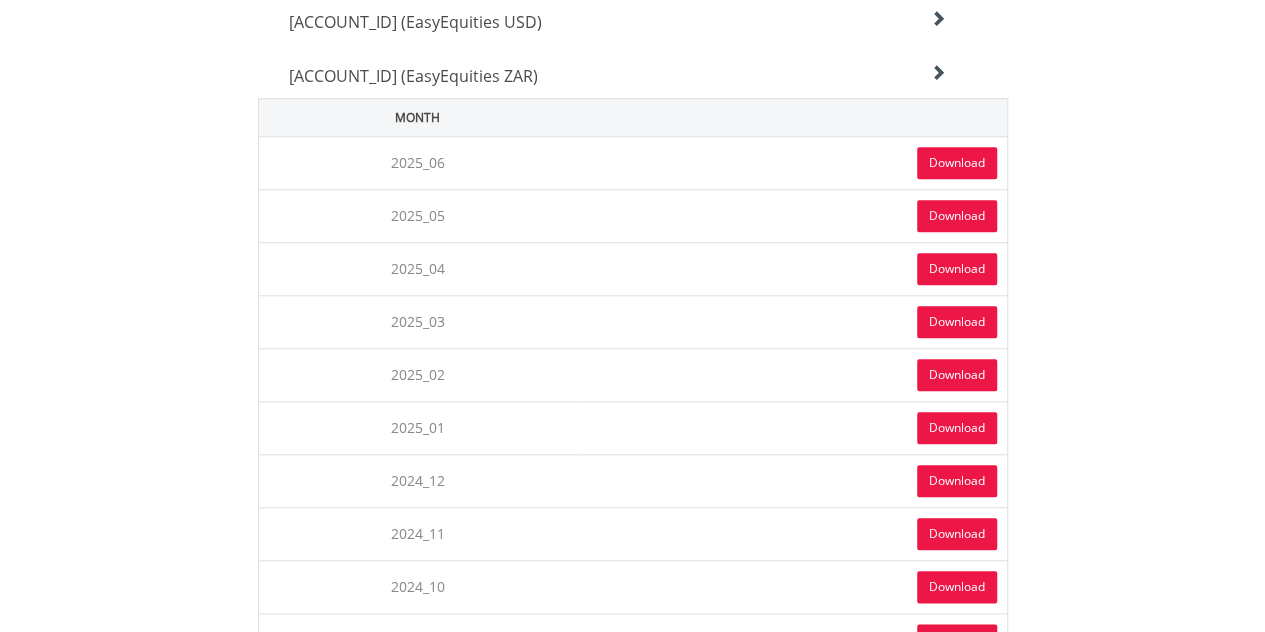click on "Download" at bounding box center [957, 269] 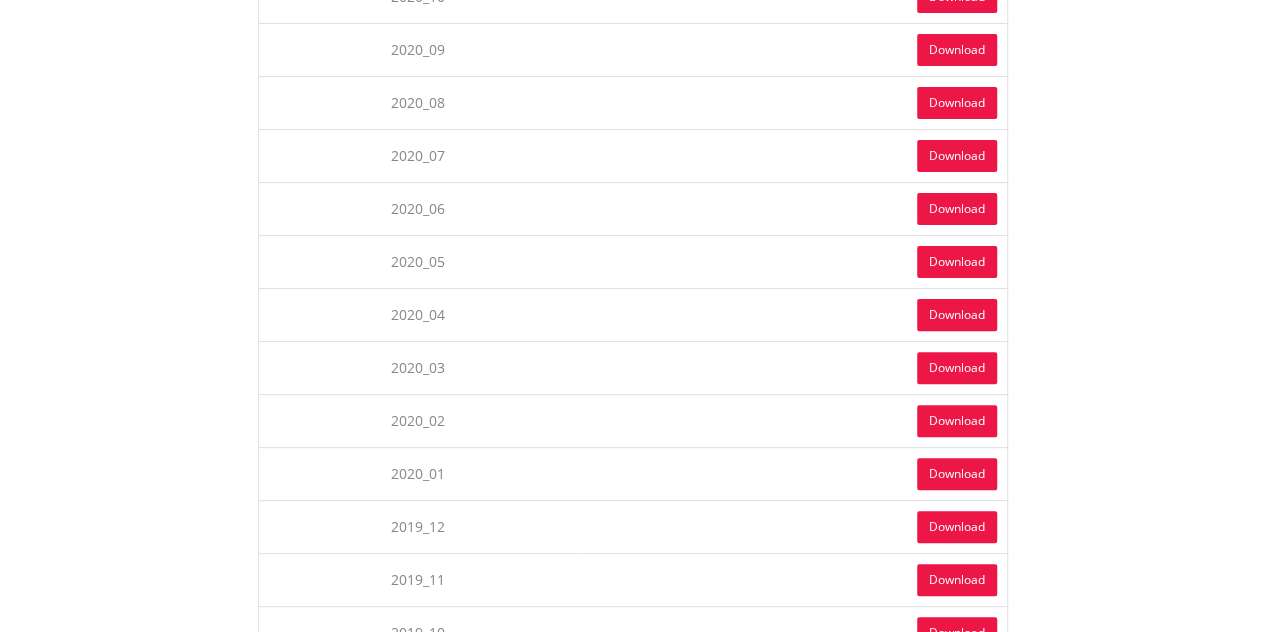 scroll, scrollTop: 3981, scrollLeft: 0, axis: vertical 